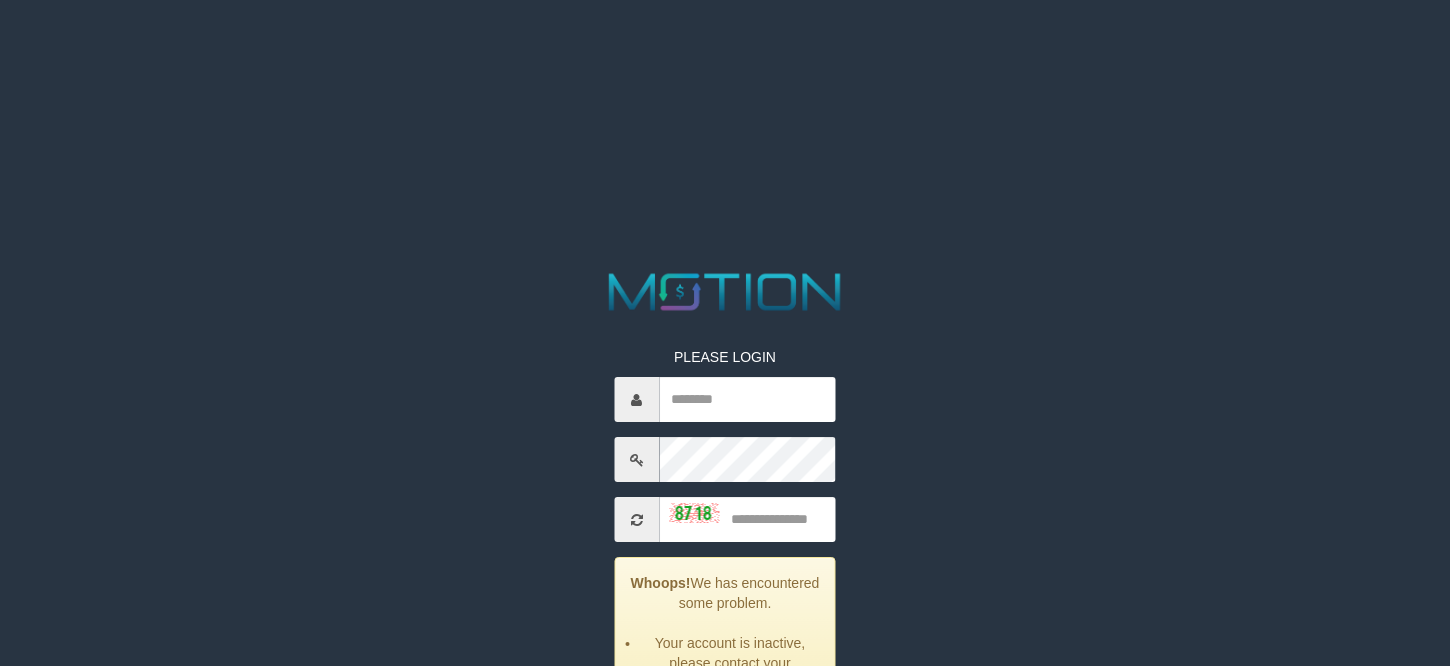 scroll, scrollTop: 0, scrollLeft: 0, axis: both 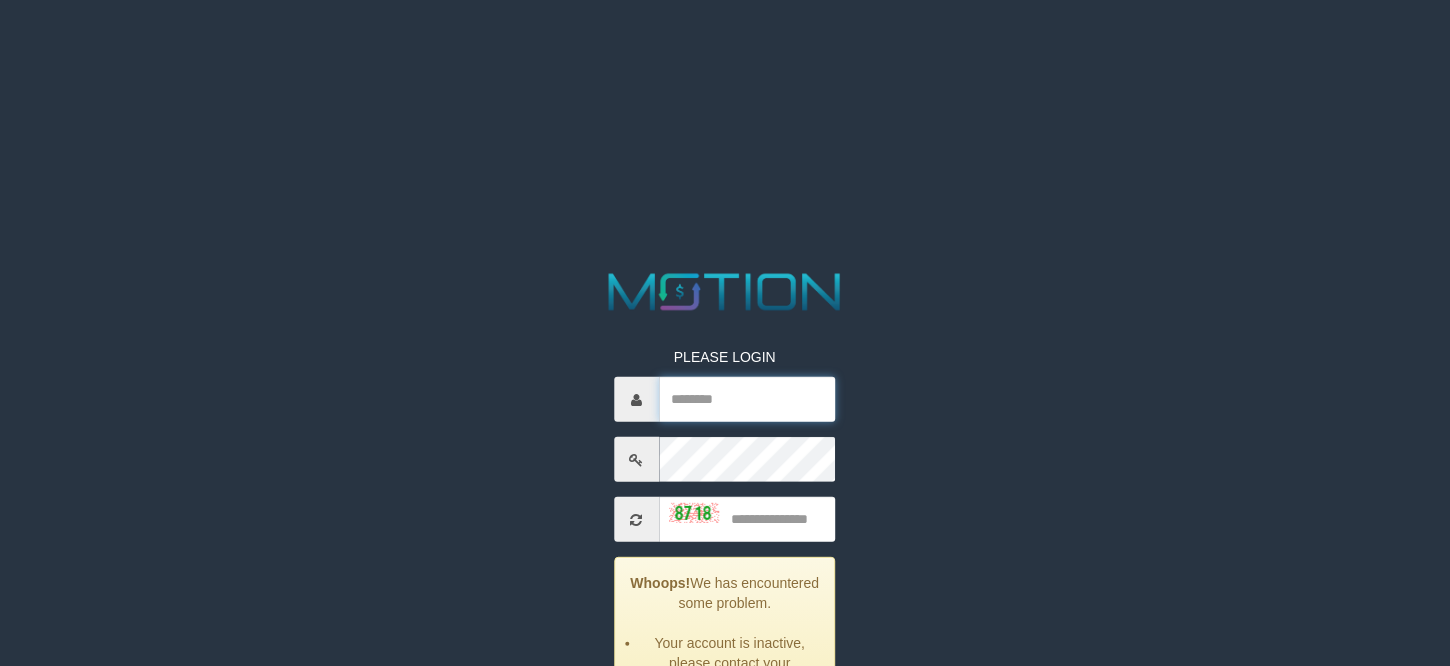 drag, startPoint x: 0, startPoint y: 0, endPoint x: 729, endPoint y: 409, distance: 835.89594 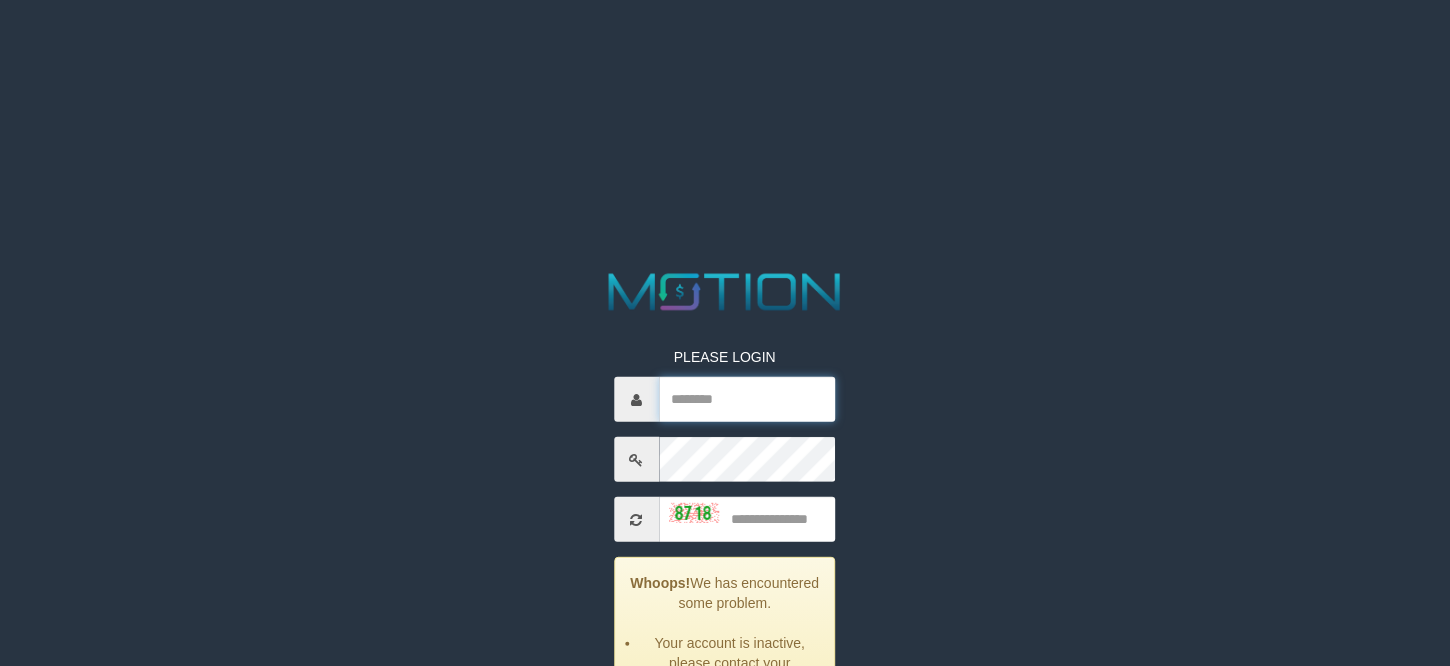 click at bounding box center [747, 399] 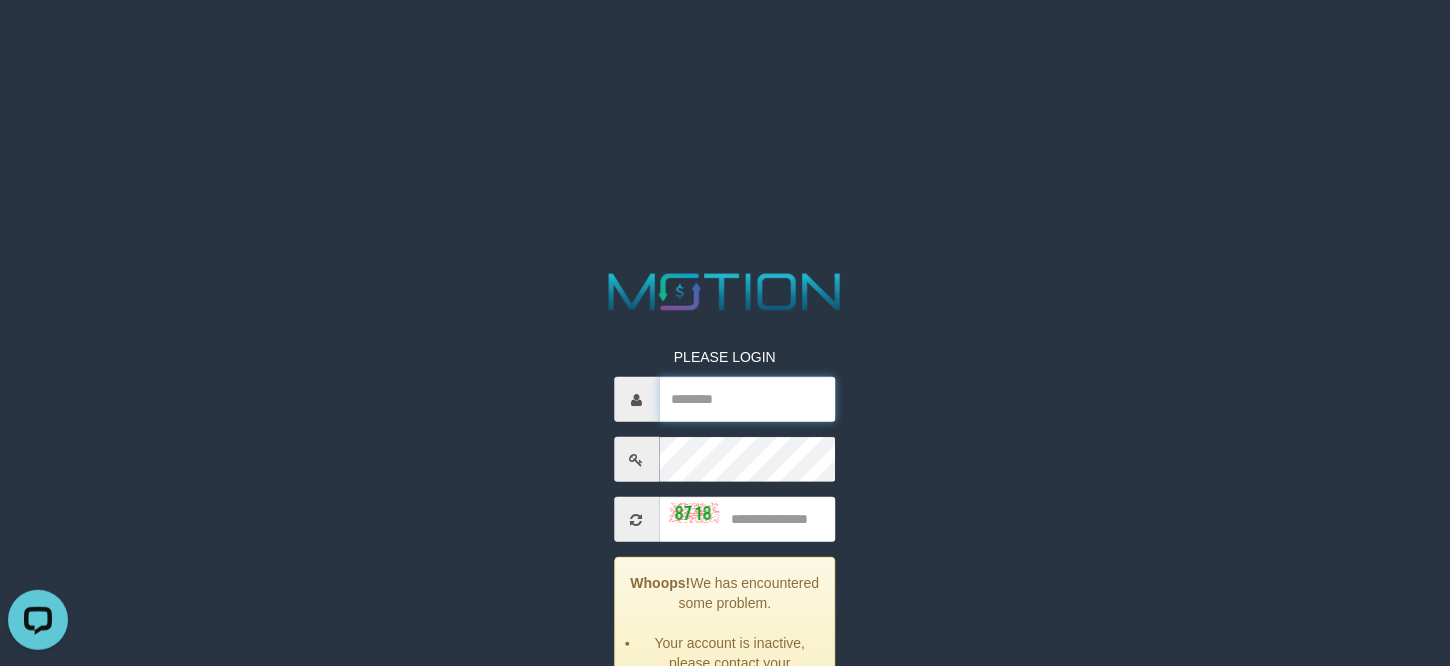 scroll, scrollTop: 0, scrollLeft: 0, axis: both 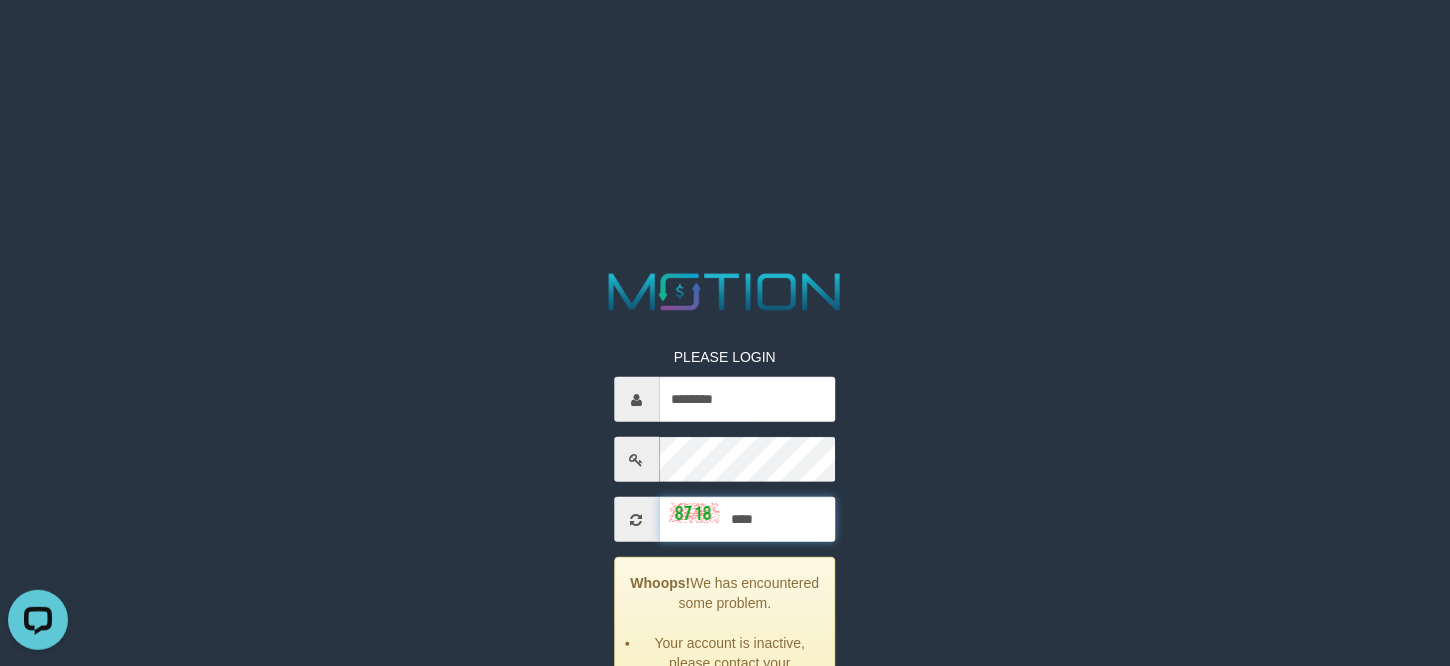 type on "****" 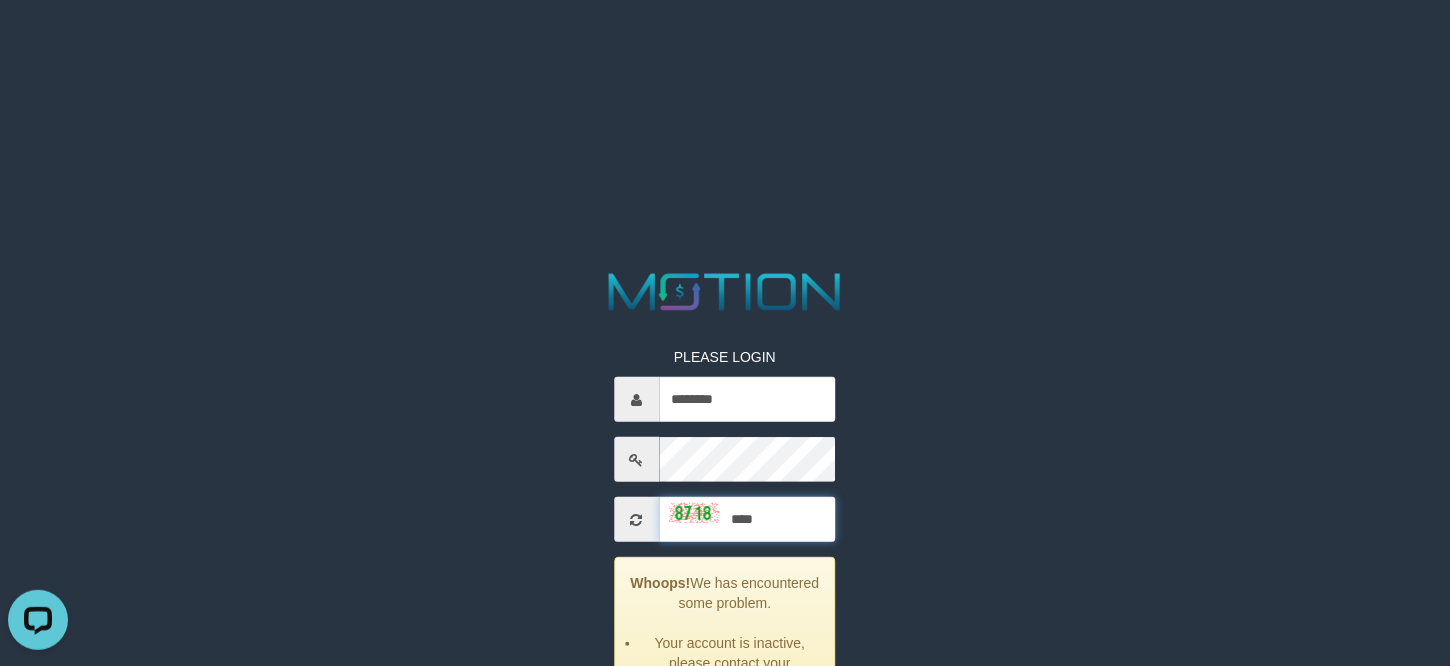 click on "*****" at bounding box center [725, 750] 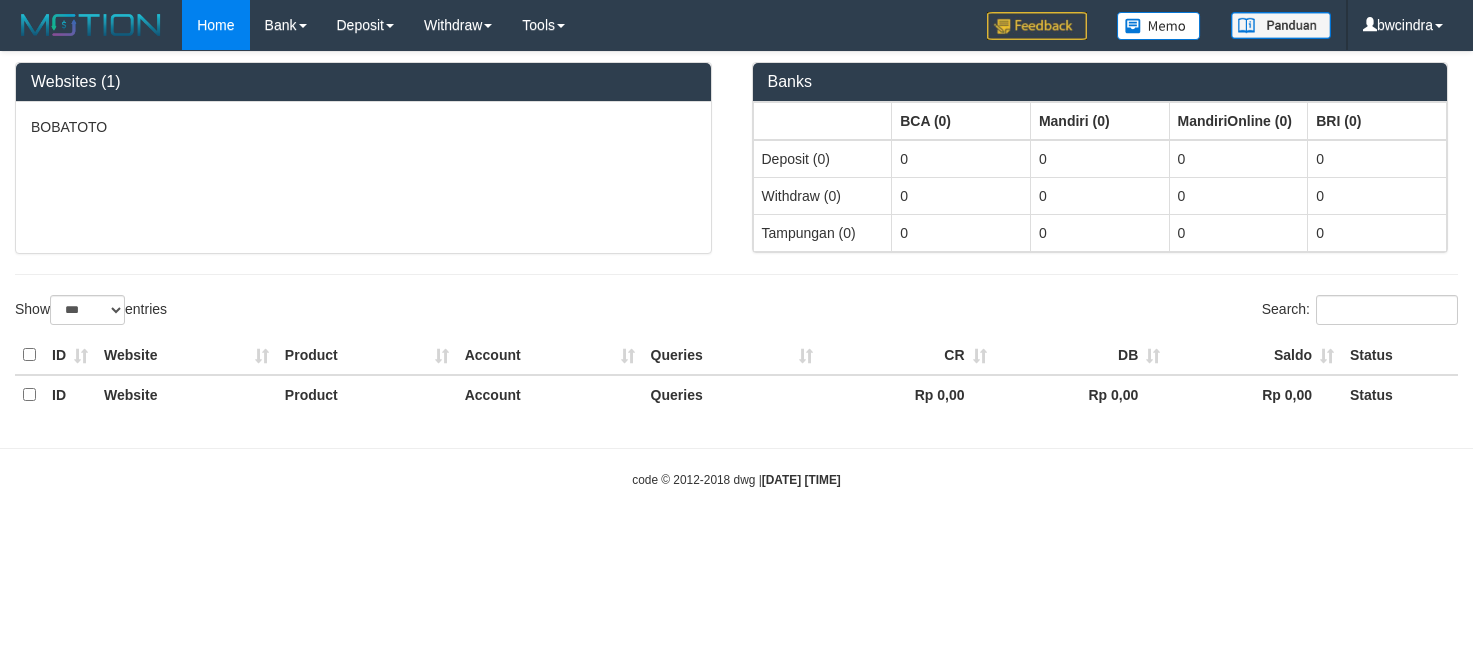select on "***" 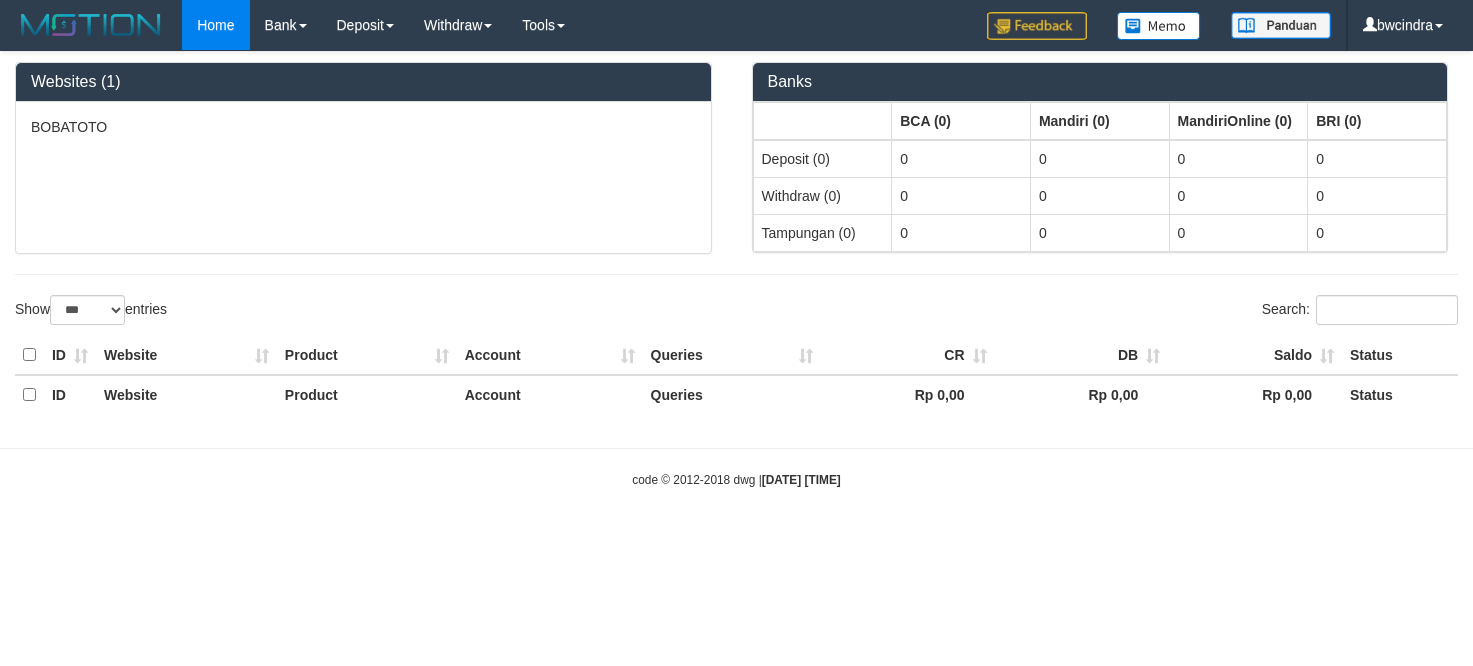scroll, scrollTop: 0, scrollLeft: 0, axis: both 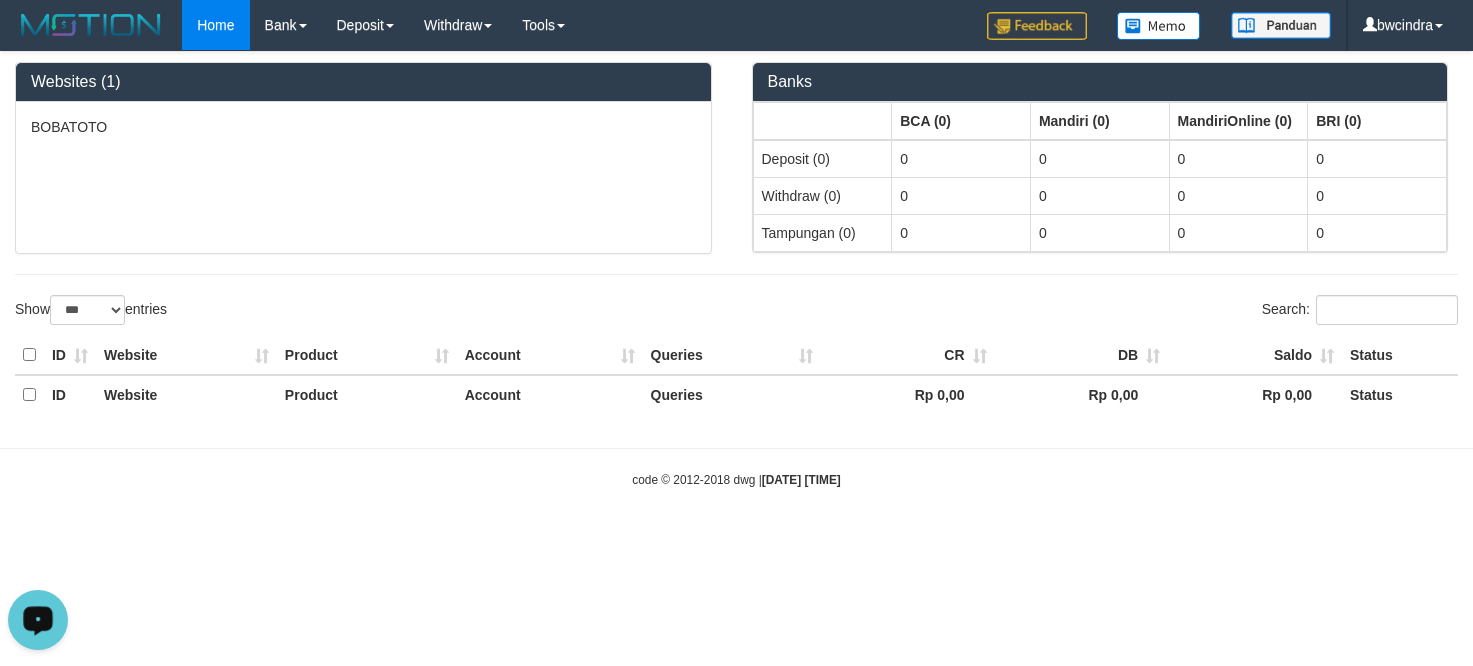 click at bounding box center (38, 620) 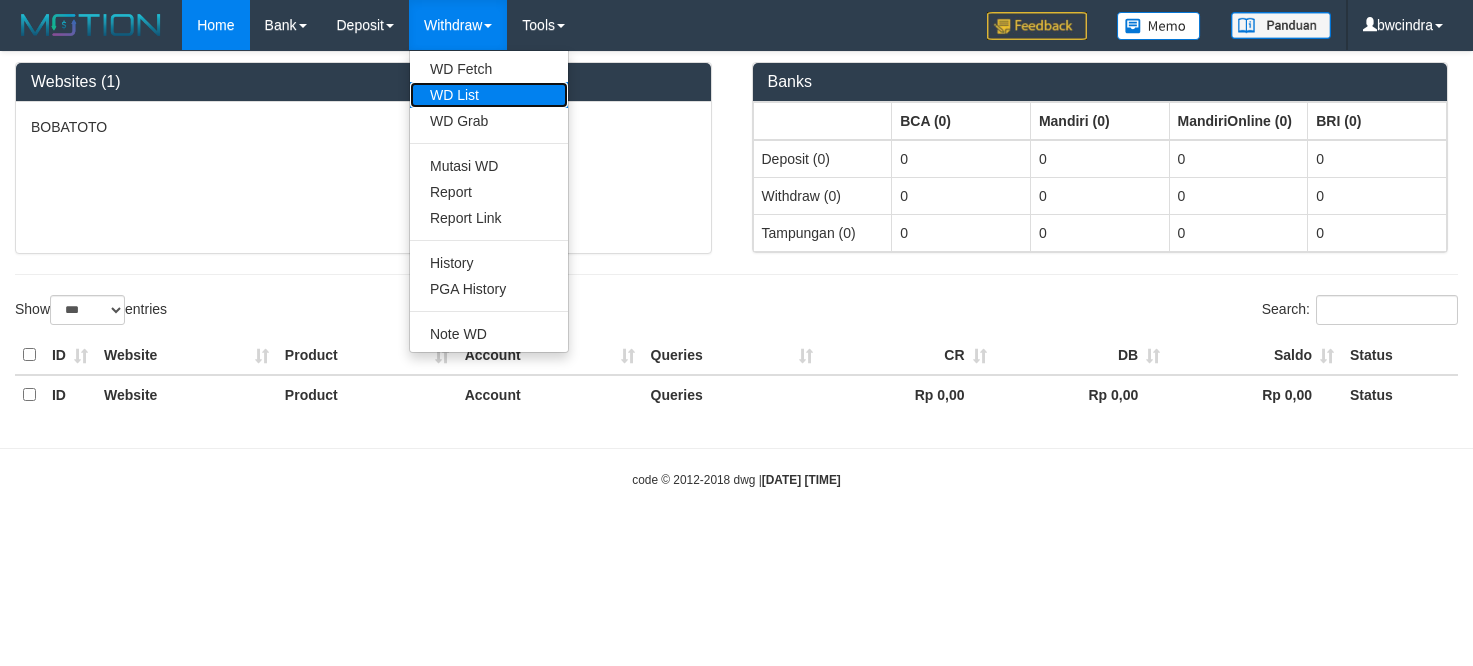 click on "WD List" at bounding box center (489, 95) 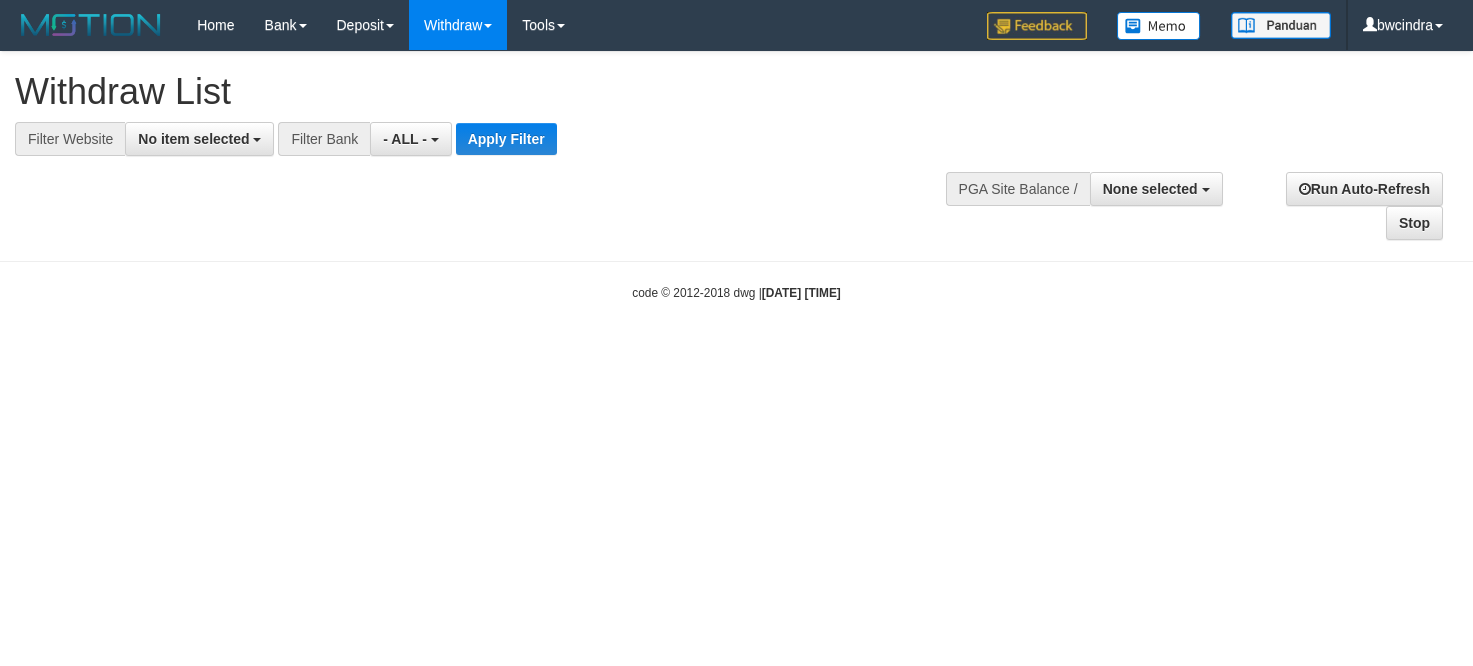 select 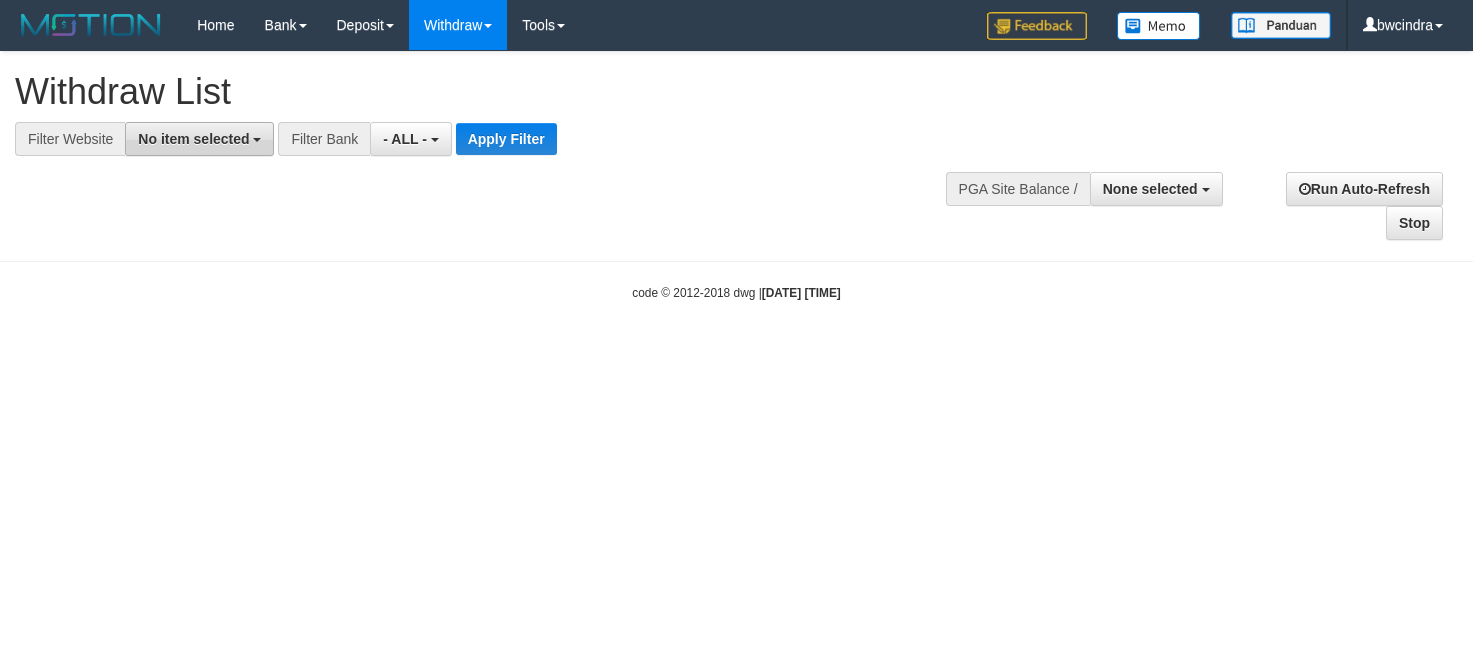 click on "No item selected" at bounding box center (193, 139) 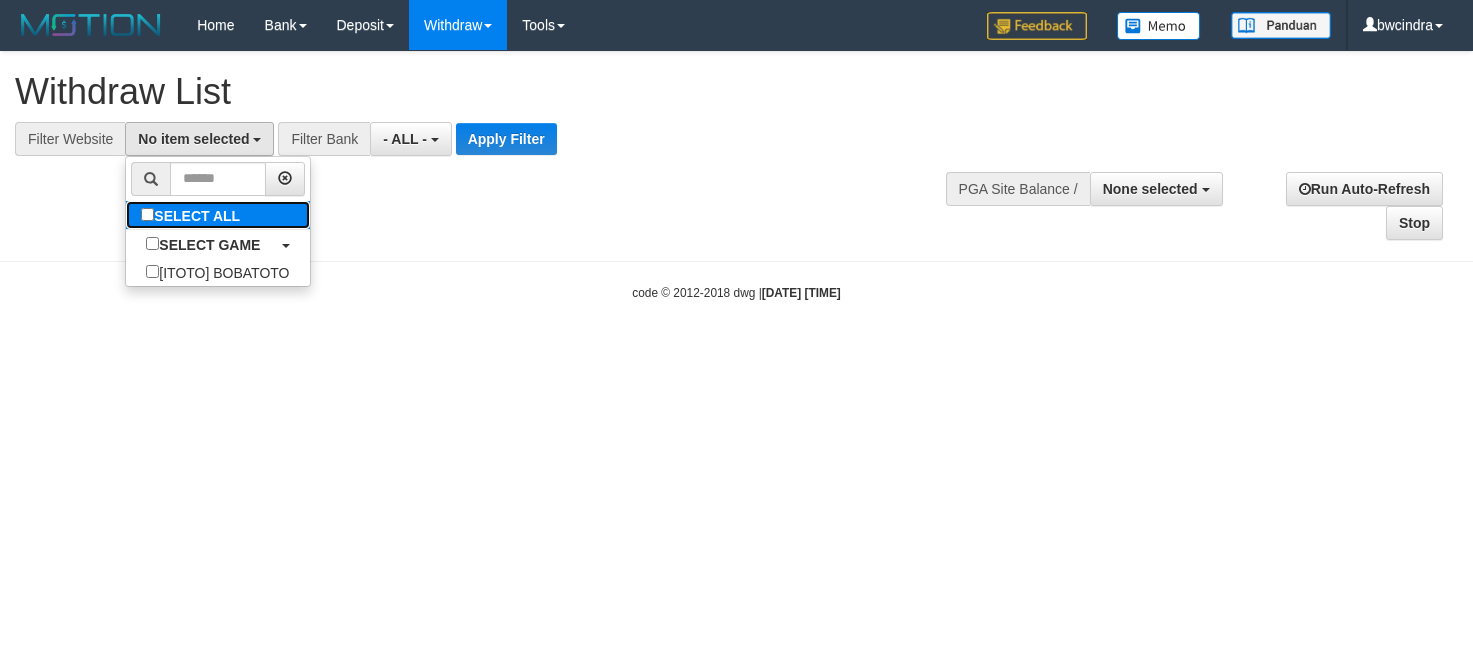 click on "SELECT ALL" at bounding box center (193, 215) 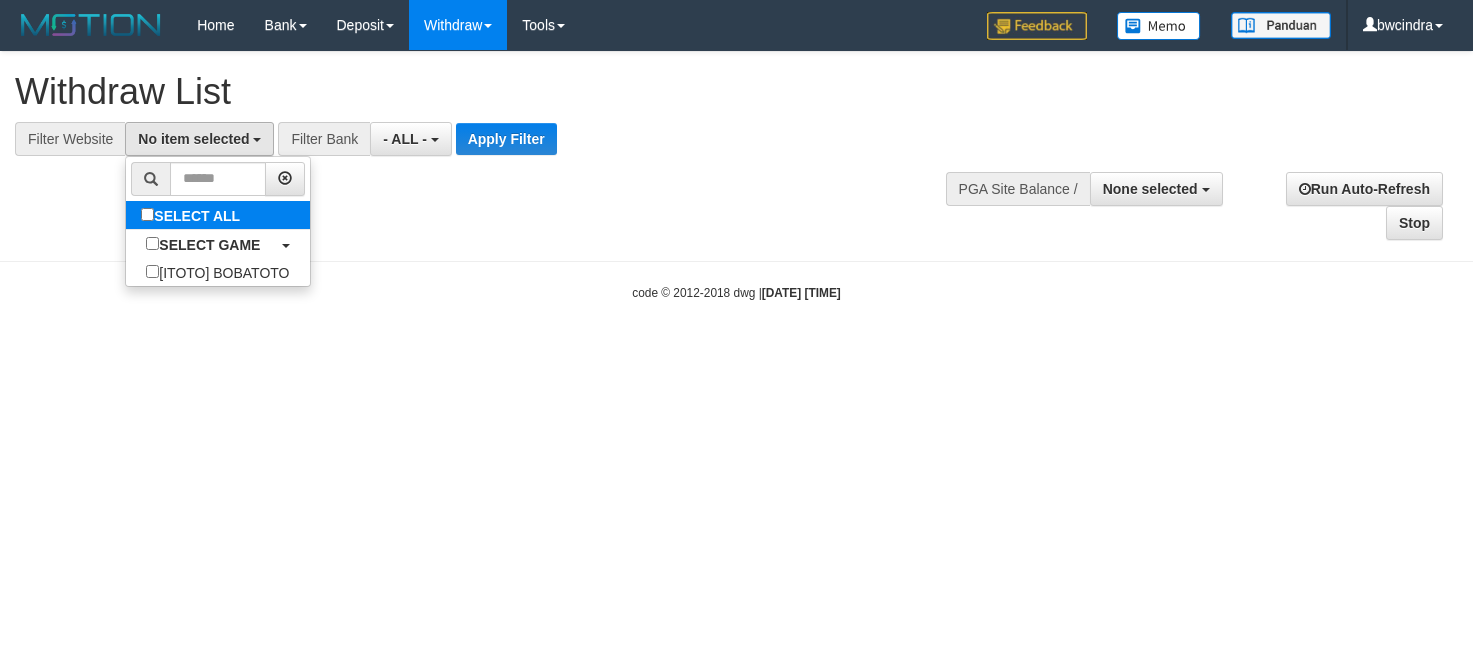 select on "****" 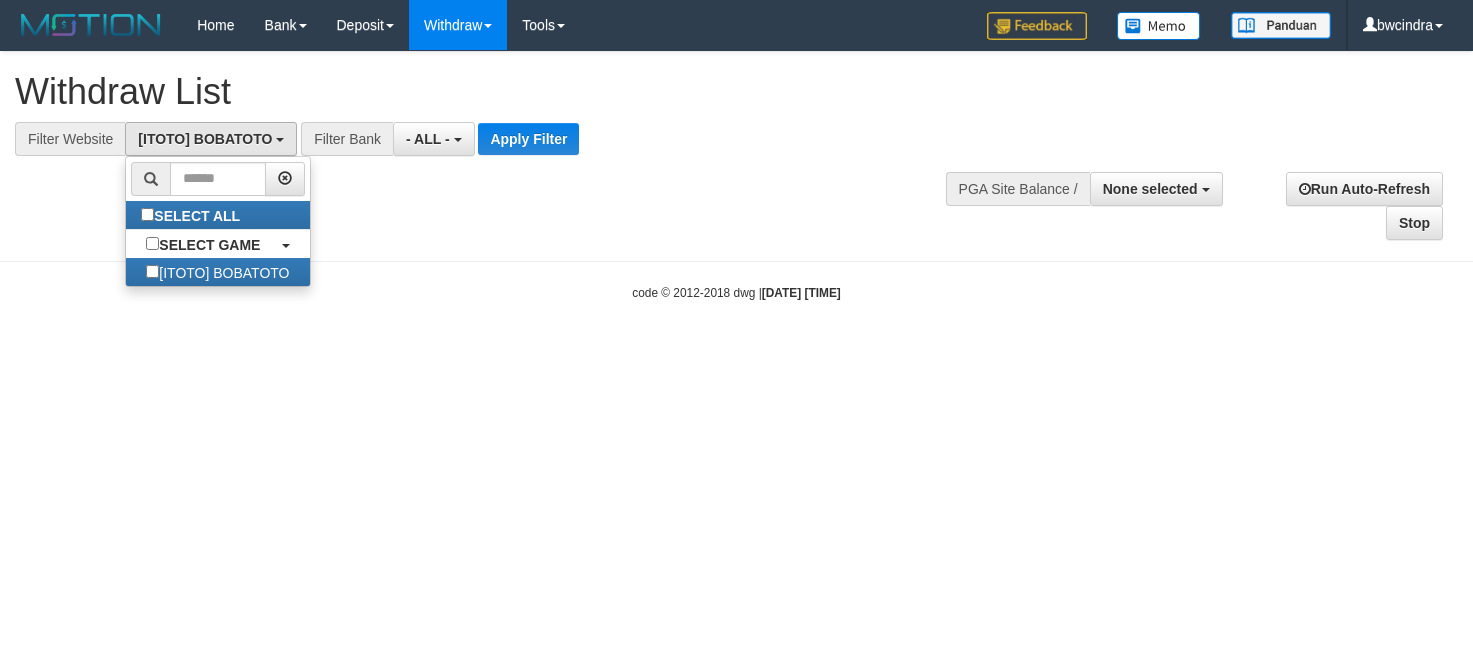 scroll, scrollTop: 18, scrollLeft: 0, axis: vertical 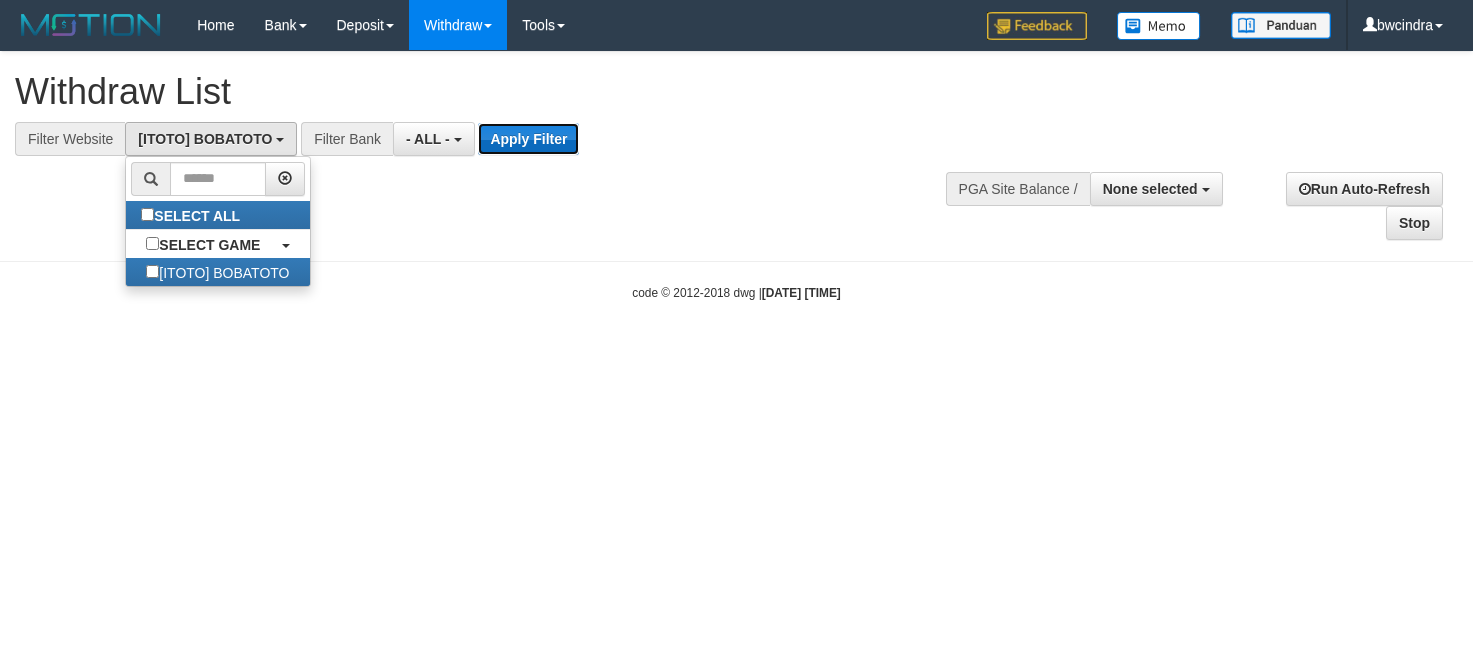click on "Apply Filter" at bounding box center (528, 139) 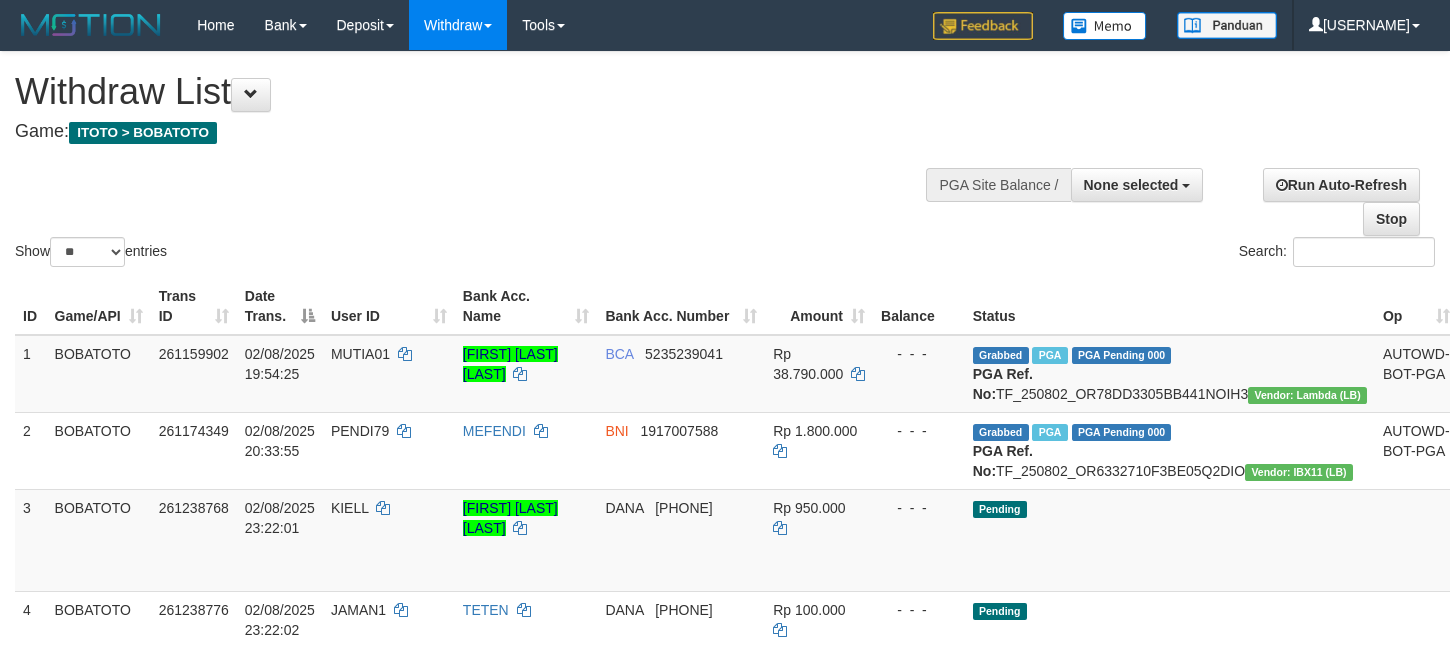 select 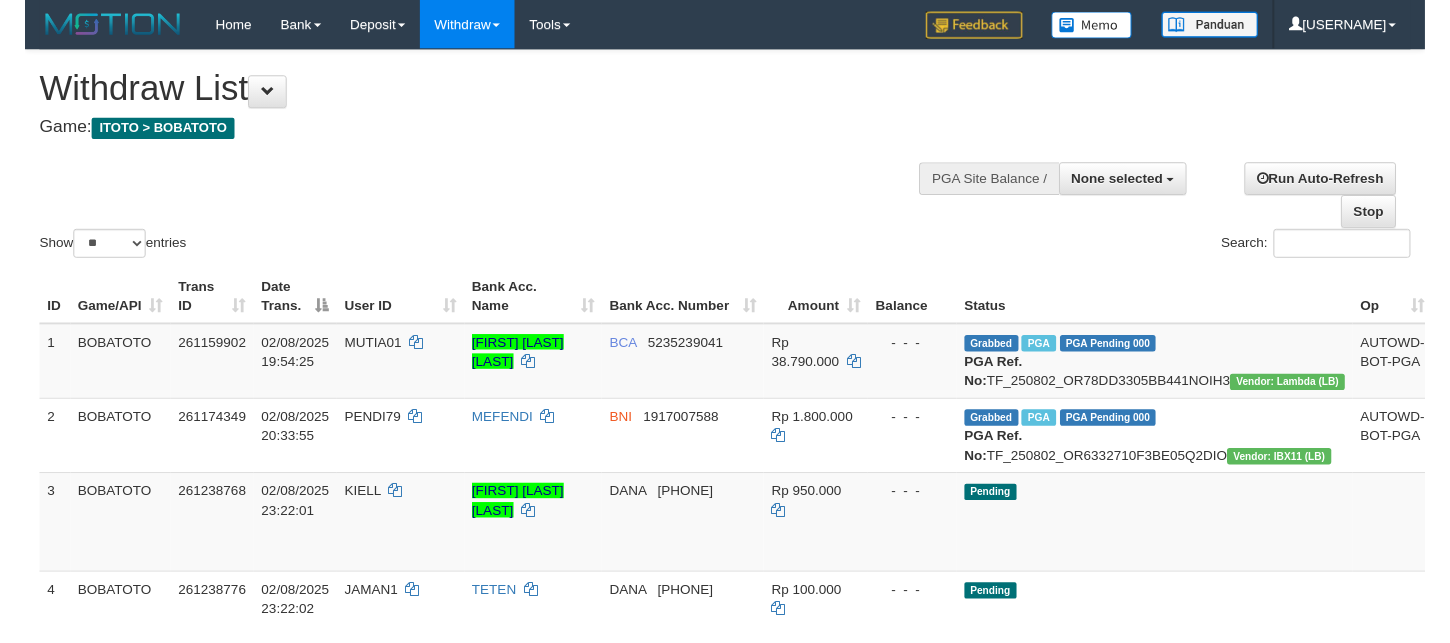 scroll, scrollTop: 0, scrollLeft: 0, axis: both 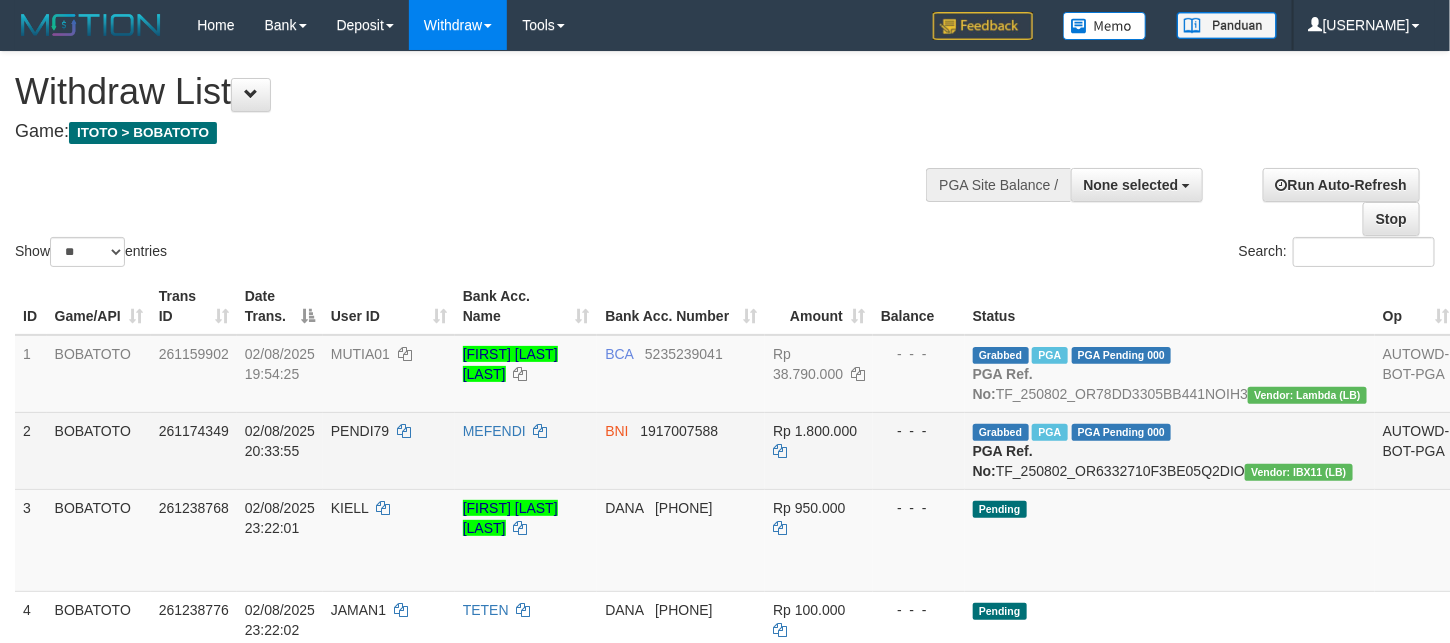 click on "Check Trans" at bounding box center (1507, 441) 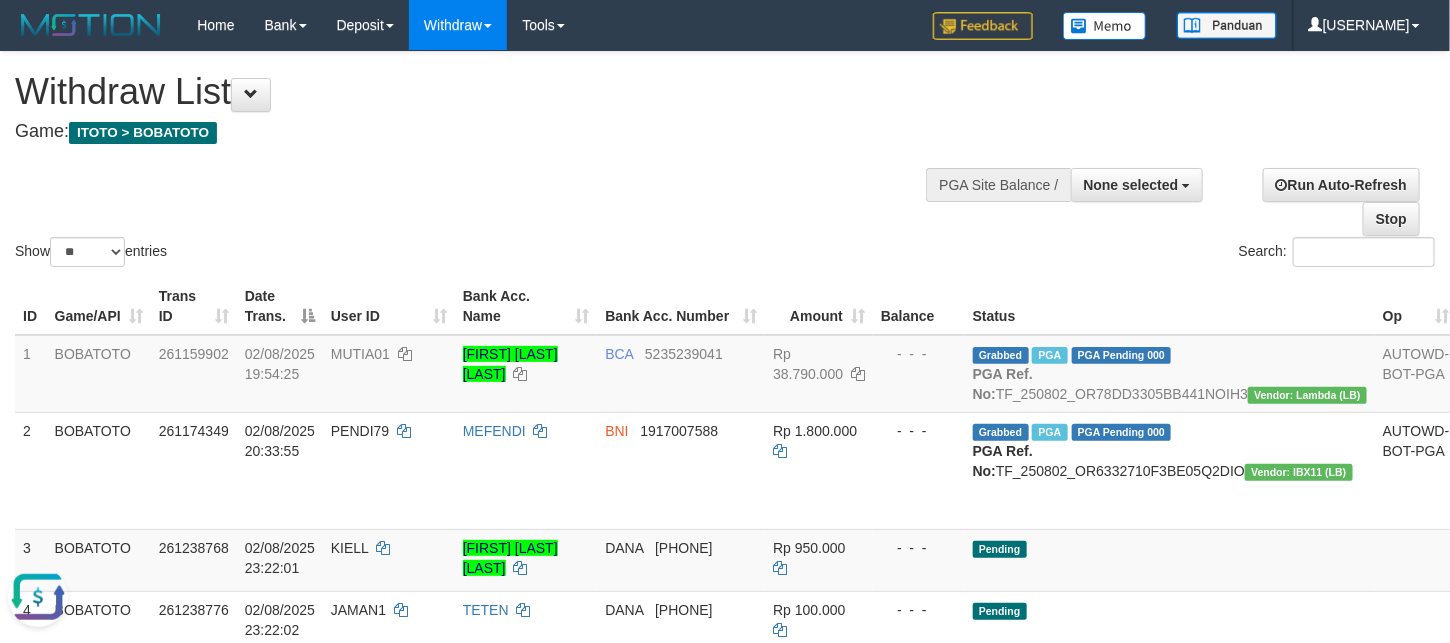 click on "Show  ** ** ** ***  entries Search:" at bounding box center (725, 161) 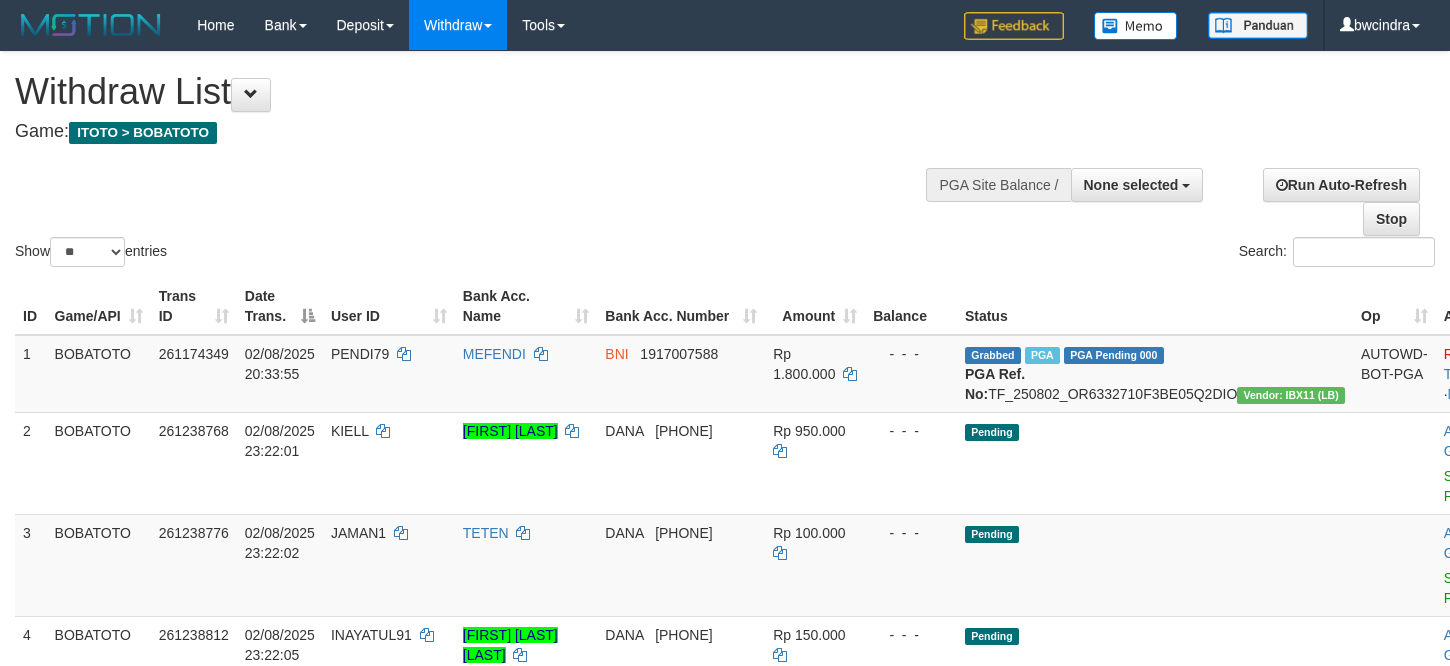 select 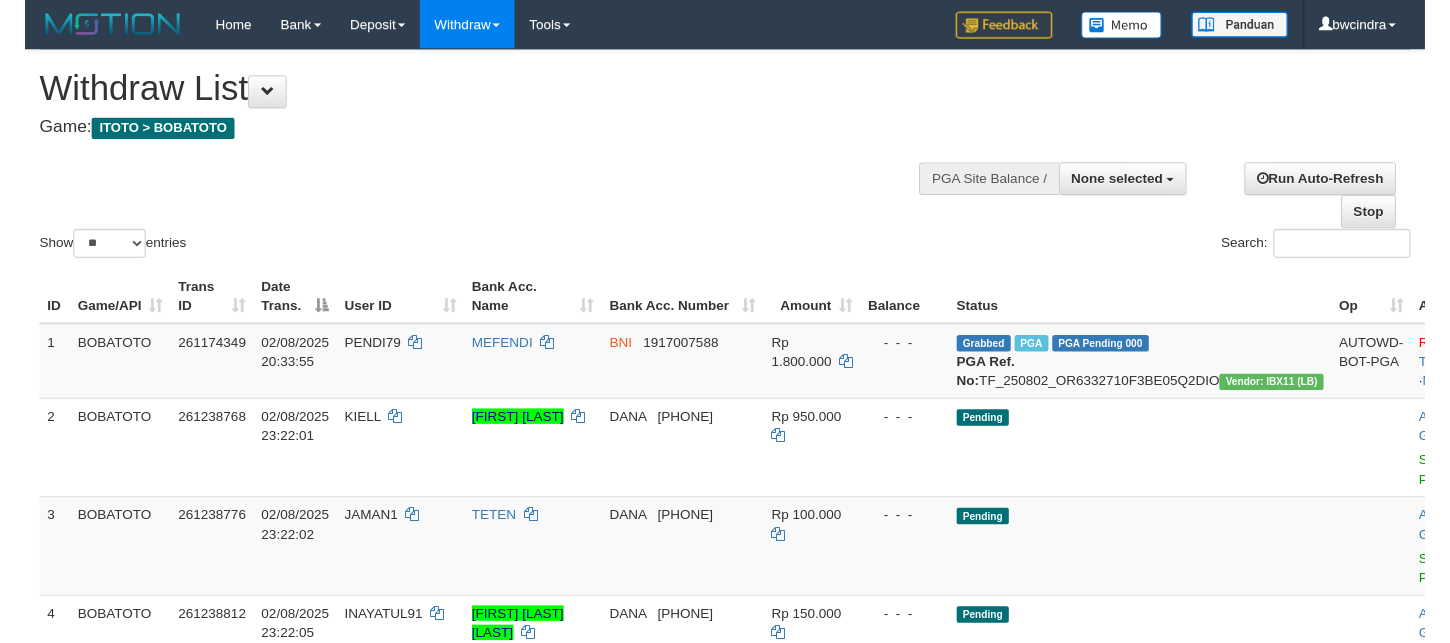 scroll, scrollTop: 0, scrollLeft: 0, axis: both 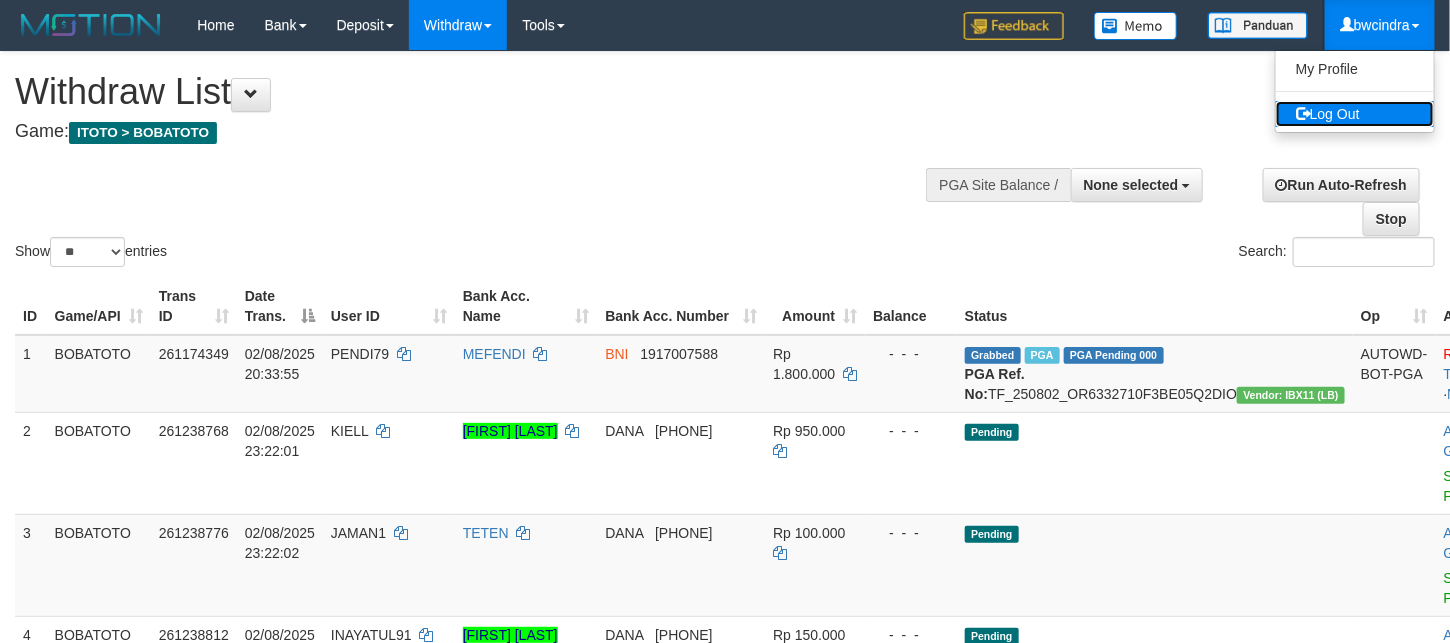 click on "Log Out" at bounding box center (1355, 114) 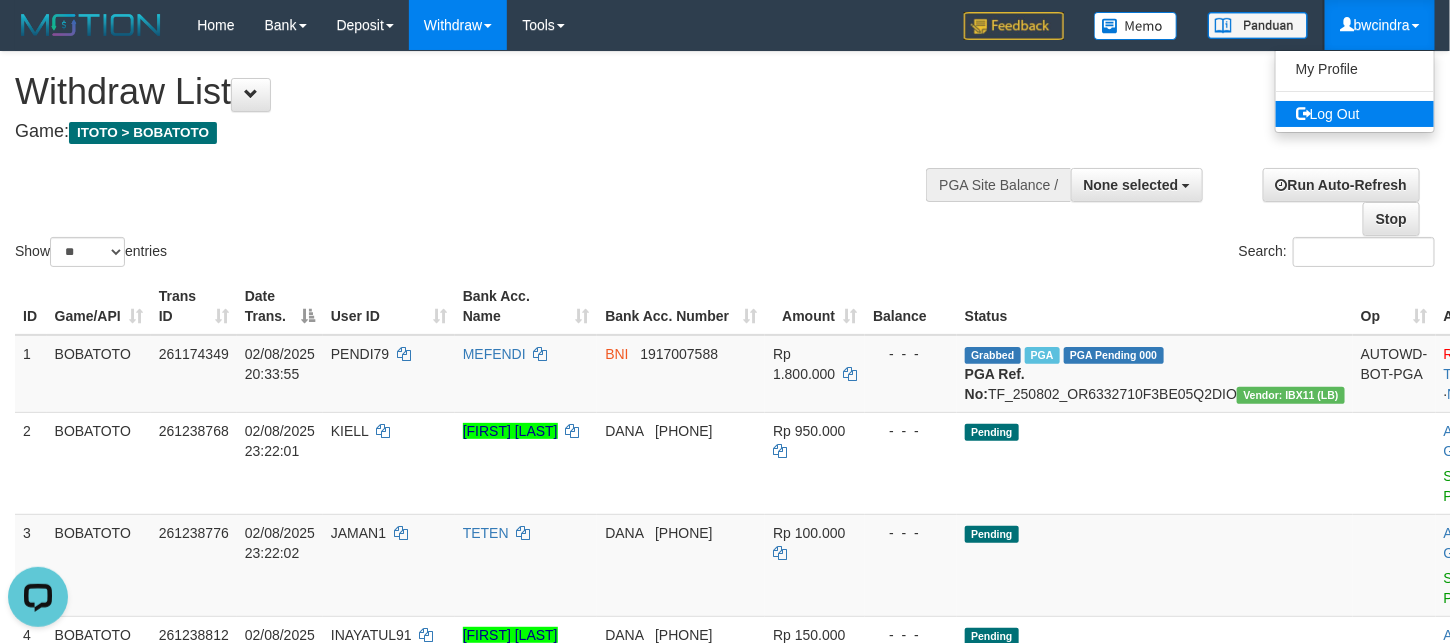 scroll, scrollTop: 0, scrollLeft: 0, axis: both 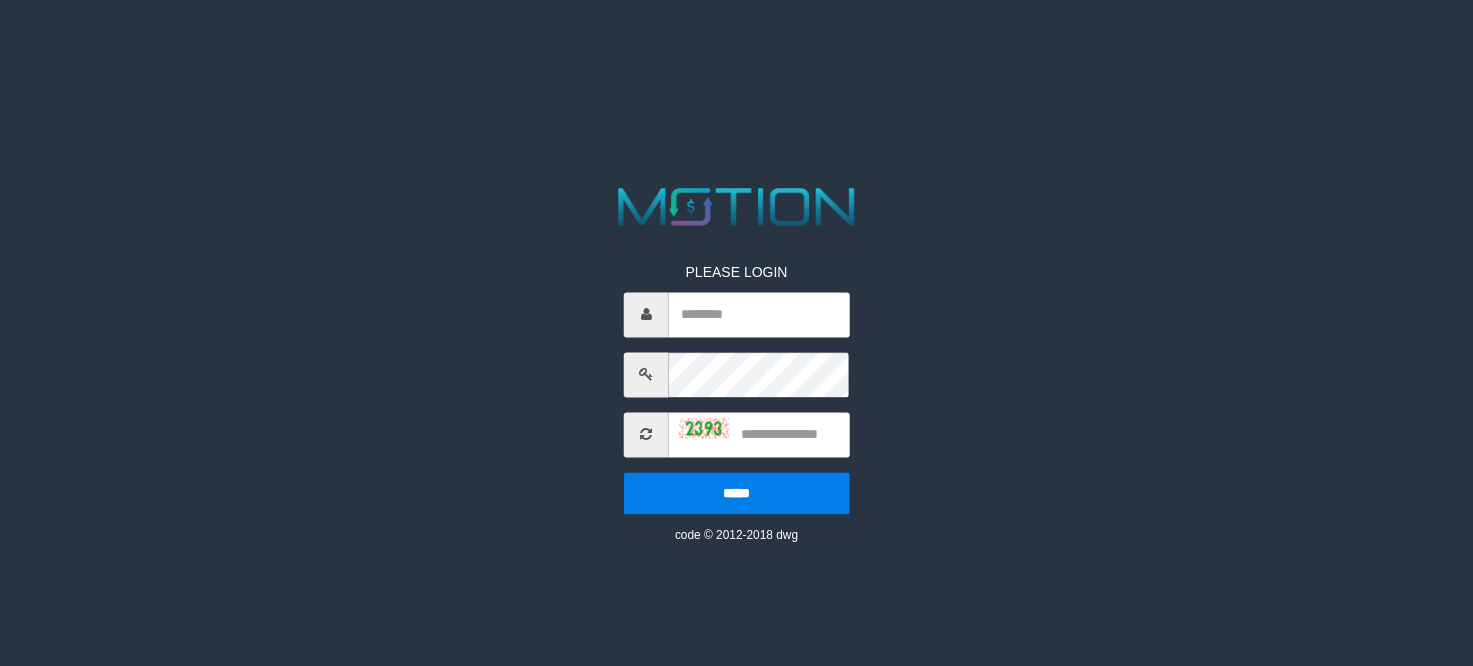 click at bounding box center (759, 314) 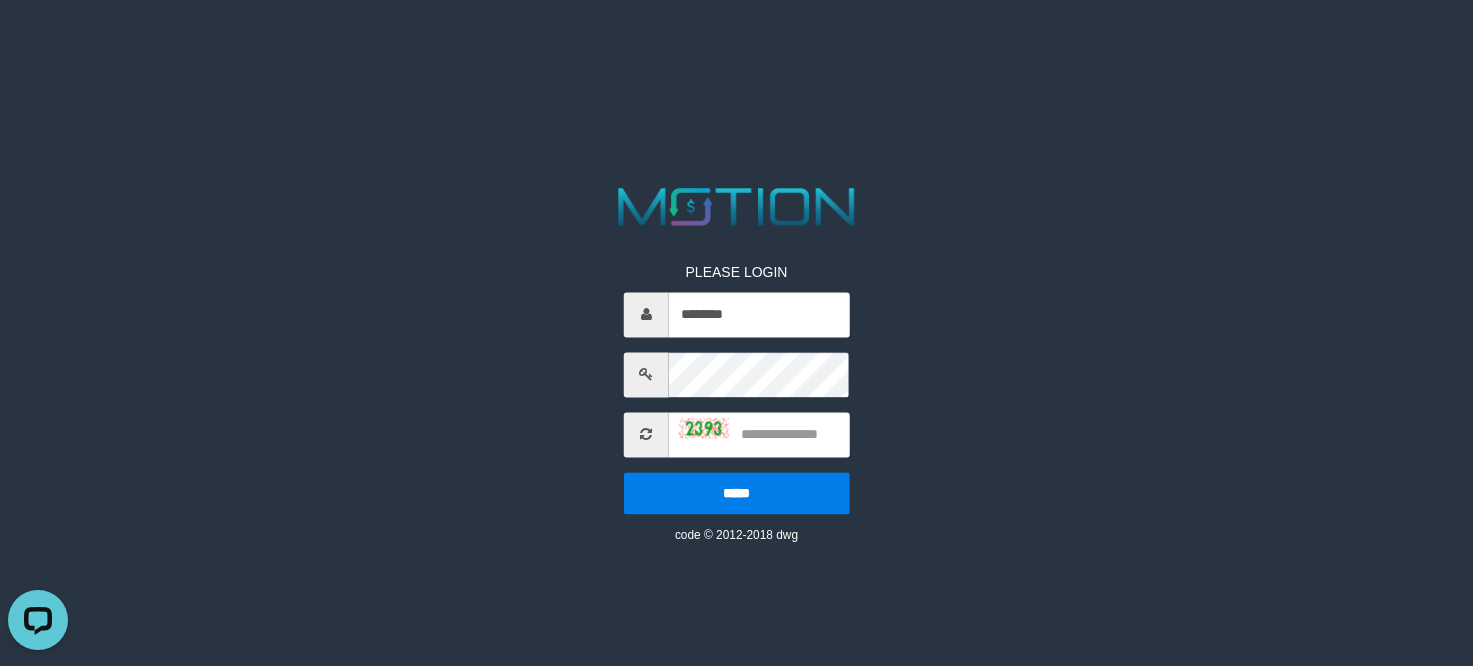 scroll, scrollTop: 0, scrollLeft: 0, axis: both 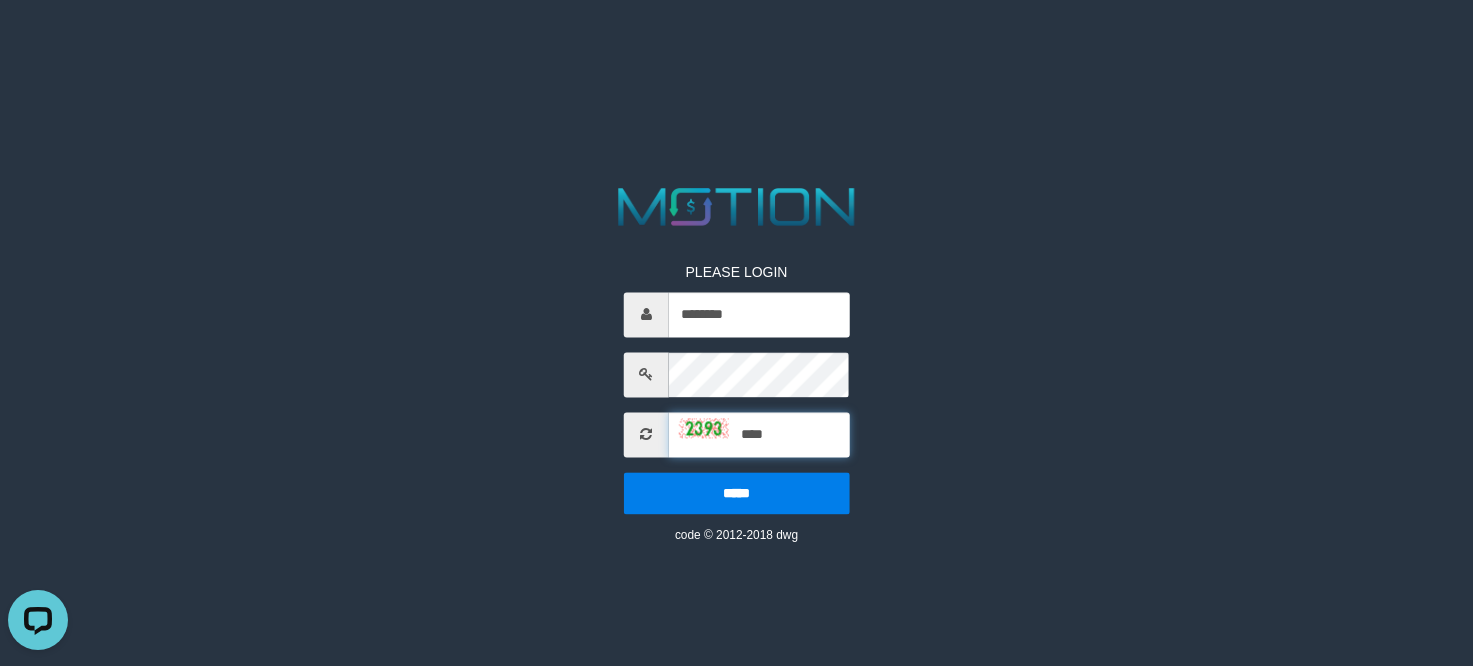 type on "****" 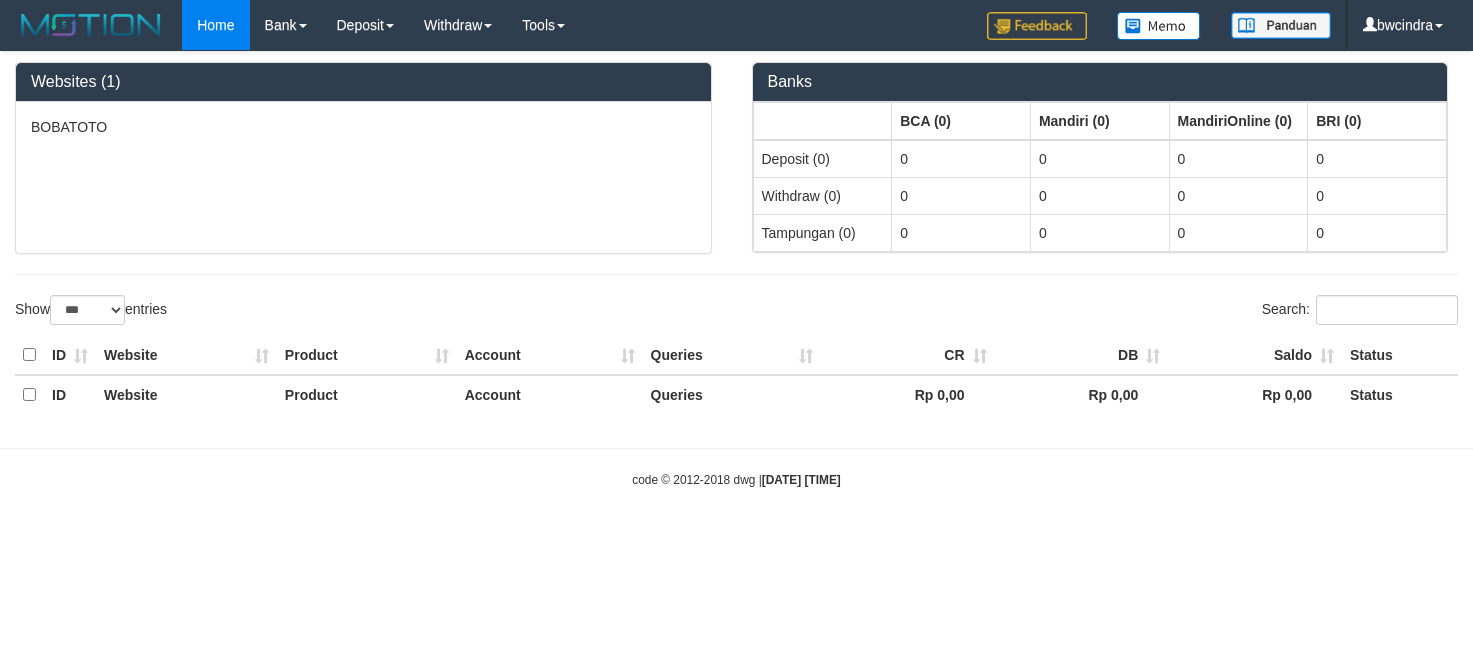 select on "***" 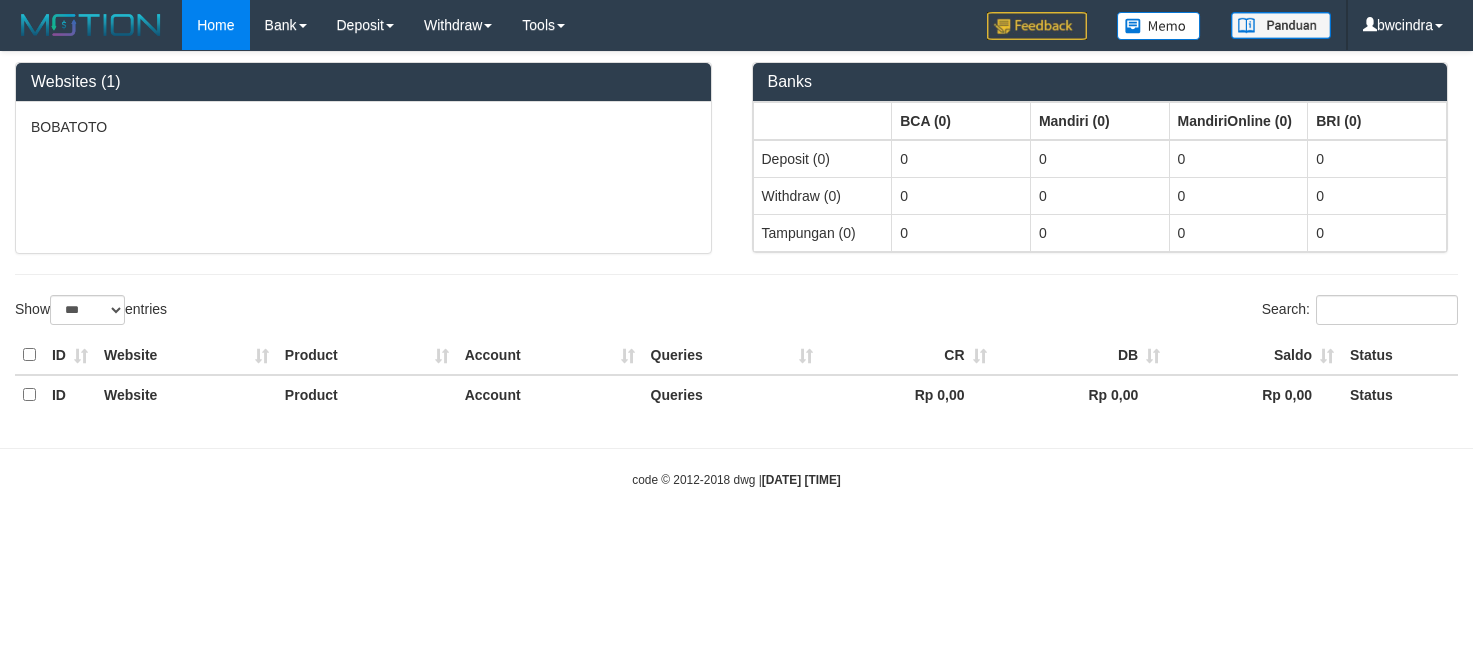 scroll, scrollTop: 0, scrollLeft: 0, axis: both 